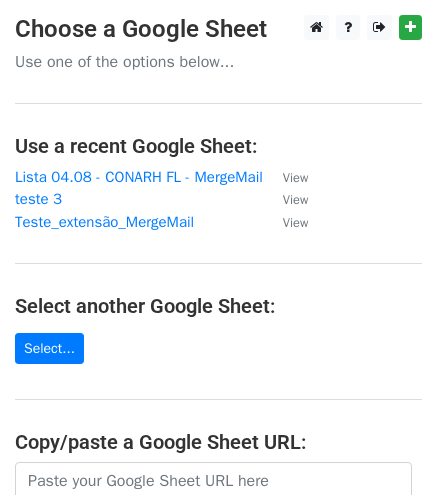 scroll, scrollTop: 0, scrollLeft: 0, axis: both 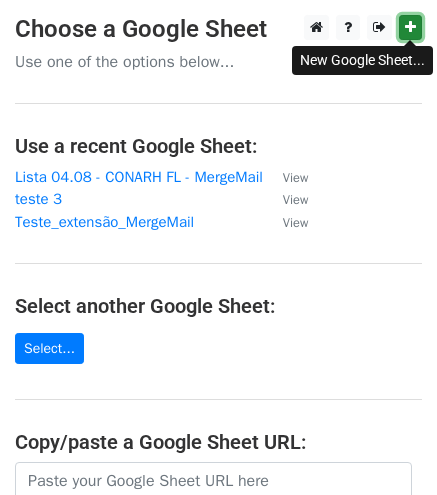 click at bounding box center [410, 27] 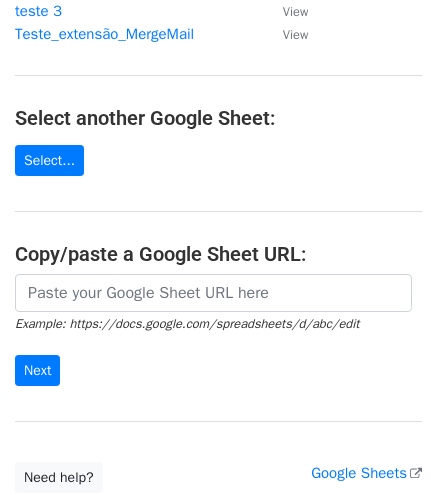 scroll, scrollTop: 200, scrollLeft: 0, axis: vertical 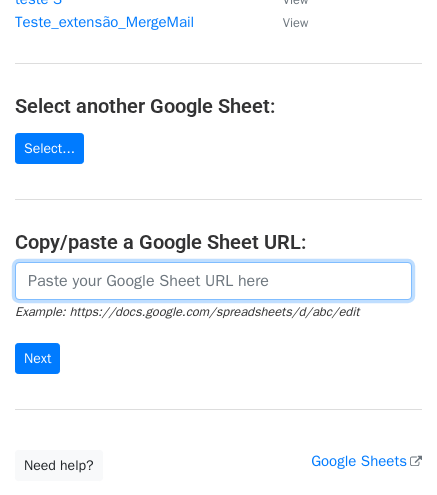 click at bounding box center [213, 281] 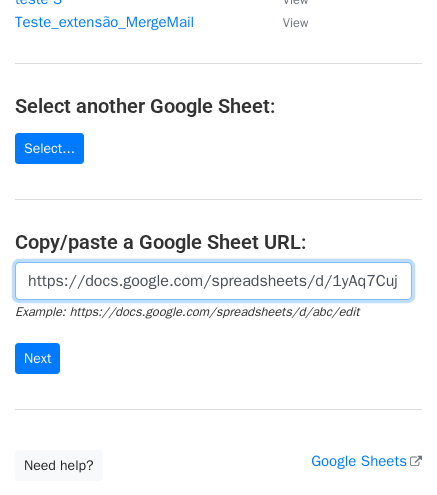 scroll, scrollTop: 0, scrollLeft: 421, axis: horizontal 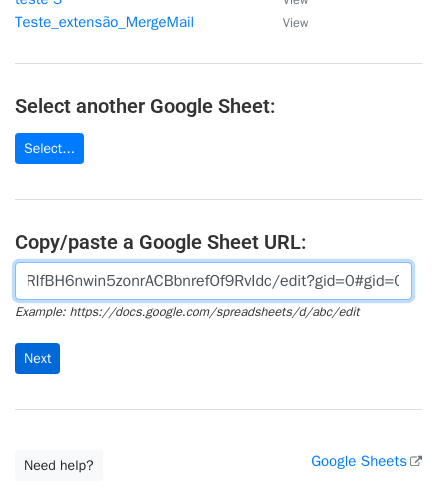 type on "https://docs.google.com/spreadsheets/d/1yAq7CujKBC04RIfBH6nwin5zonrACBbnrefOf9RvIdc/edit?gid=0#gid=0" 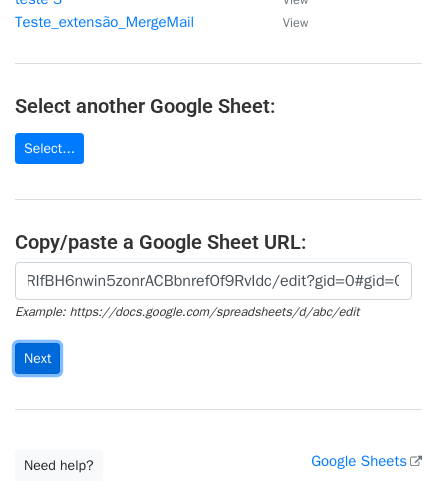 click on "Next" at bounding box center [37, 358] 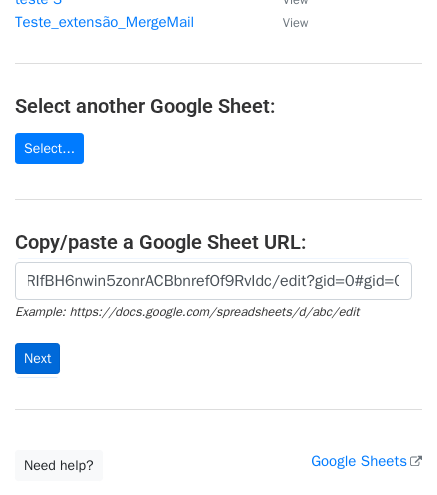 scroll, scrollTop: 0, scrollLeft: 0, axis: both 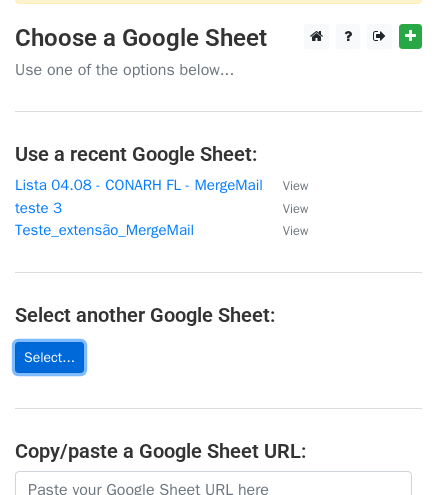 click on "Select..." at bounding box center (49, 357) 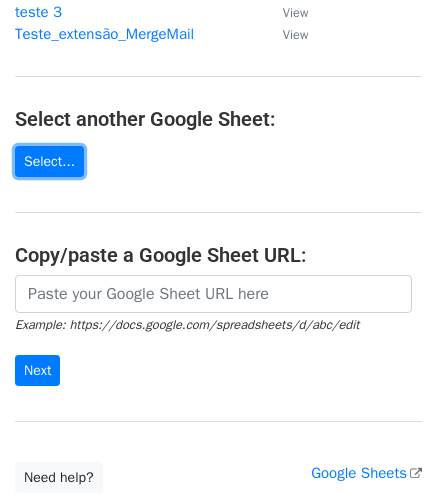 scroll, scrollTop: 300, scrollLeft: 0, axis: vertical 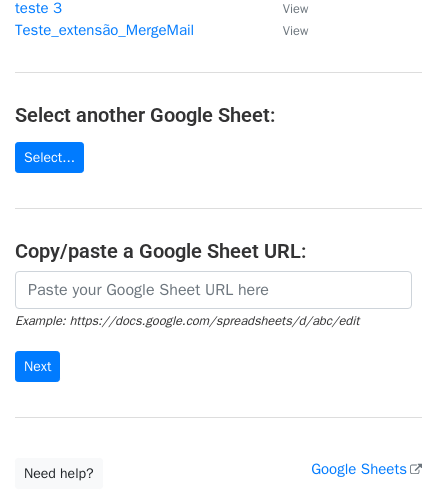 click on "Example:
https://docs.google.com/spreadsheets/d/abc/edit" at bounding box center (187, 321) 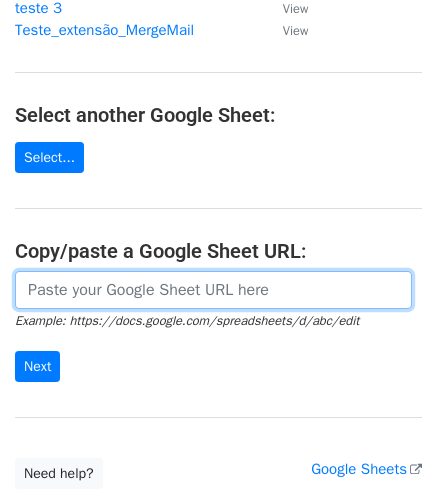 click at bounding box center [213, 290] 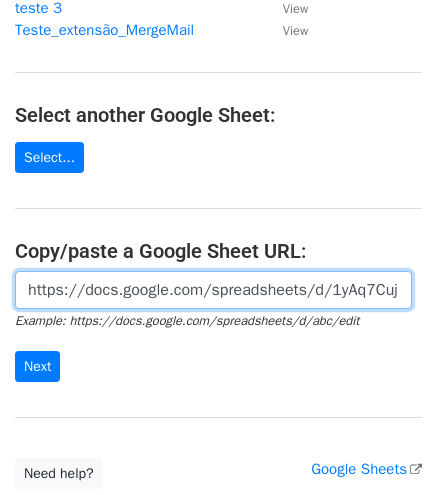 scroll, scrollTop: 0, scrollLeft: 421, axis: horizontal 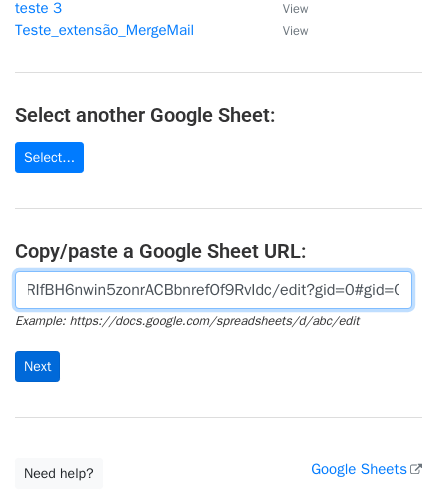 type on "https://docs.google.com/spreadsheets/d/1yAq7CujKBC04RIfBH6nwin5zonrACBbnrefOf9RvIdc/edit?gid=0#gid=0" 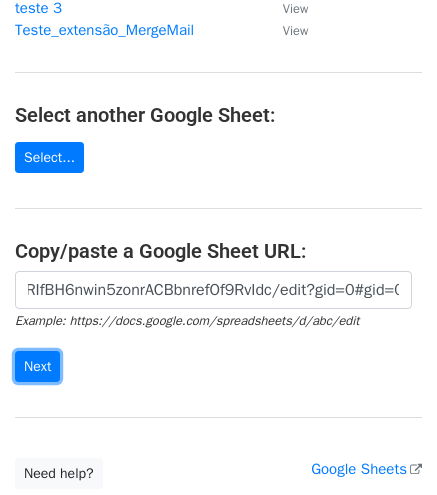 click on "Next" at bounding box center (37, 366) 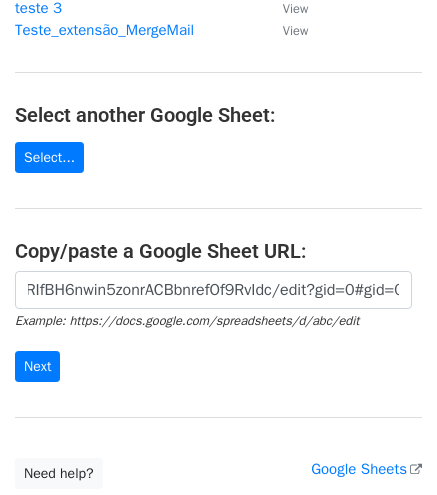 scroll, scrollTop: 0, scrollLeft: 0, axis: both 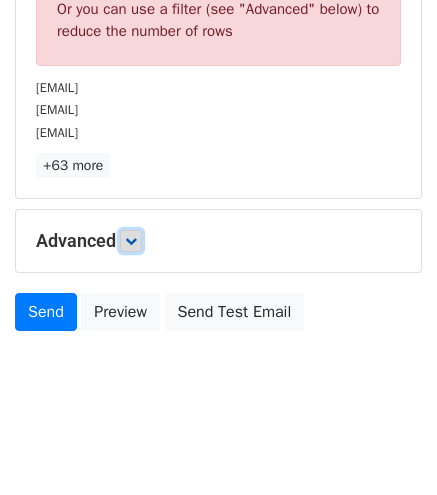 click at bounding box center (131, 241) 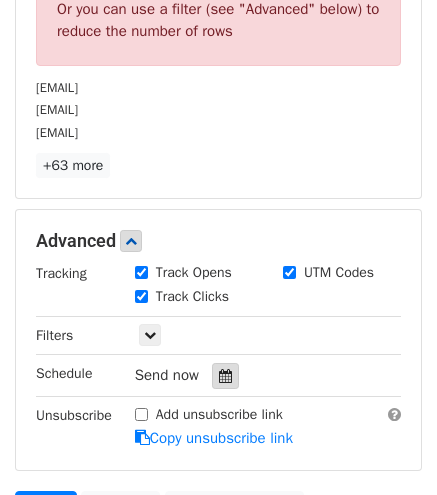 click at bounding box center [225, 376] 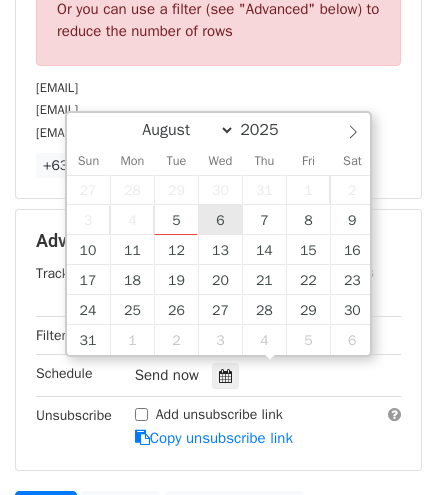 type on "2025-08-06 12:00" 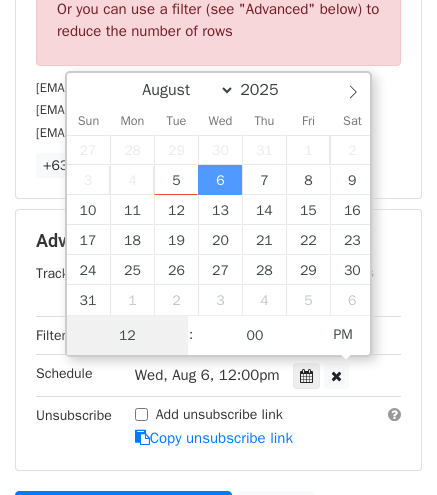 scroll, scrollTop: 0, scrollLeft: 0, axis: both 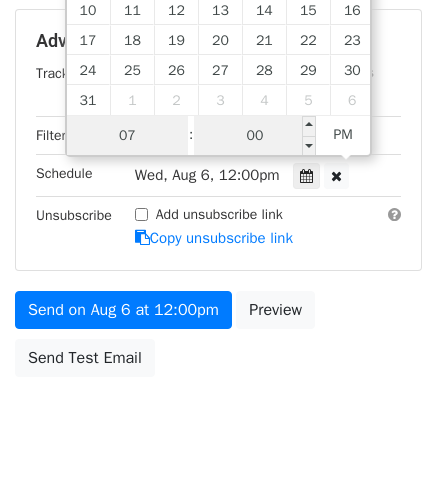 type on "07" 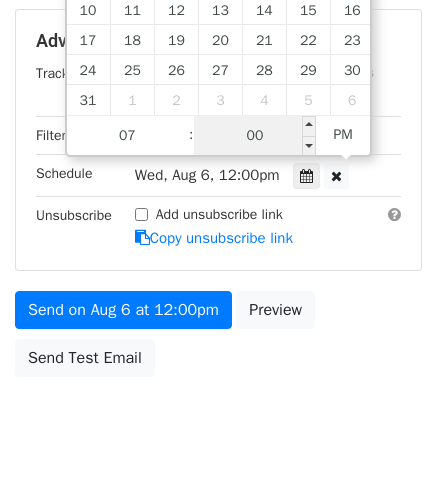 type on "2025-08-06 19:00" 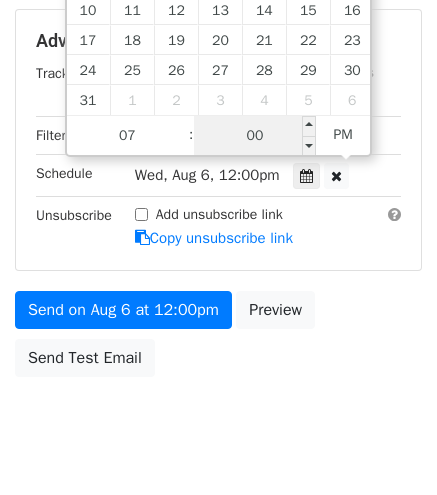 click on "00" at bounding box center [255, 136] 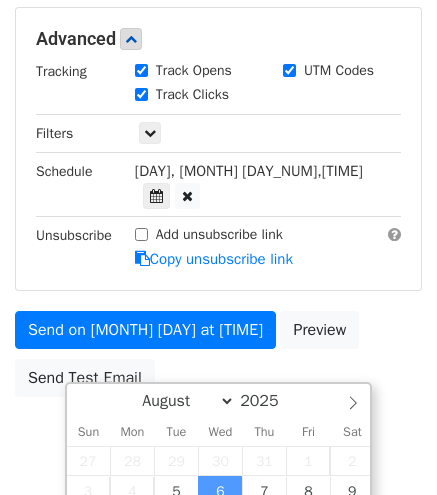 scroll, scrollTop: 988, scrollLeft: 0, axis: vertical 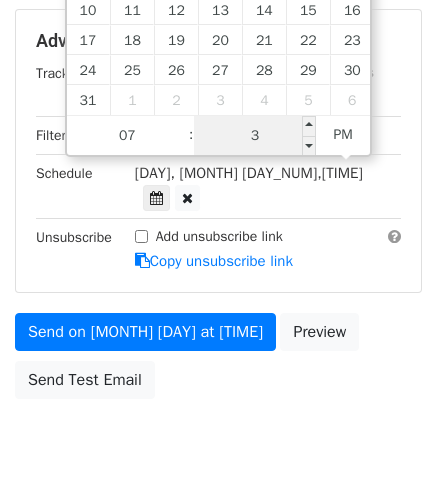 type on "30" 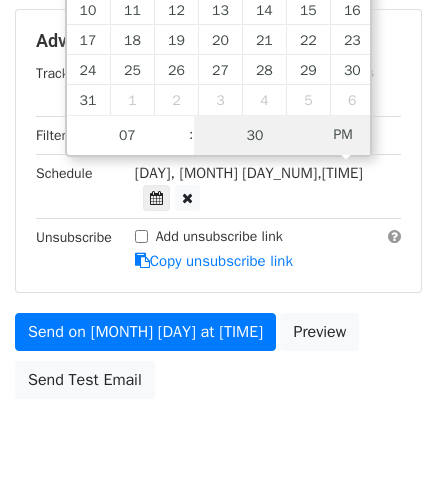 type on "2025-08-06 07:30" 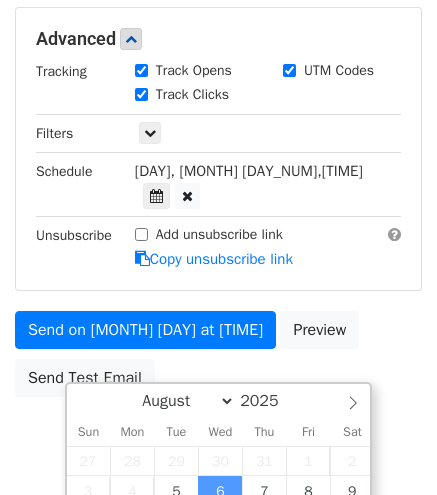 scroll, scrollTop: 988, scrollLeft: 0, axis: vertical 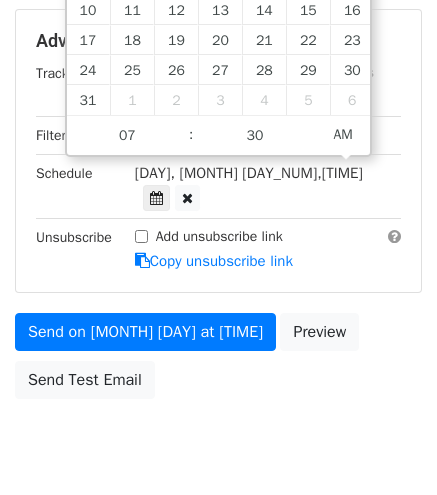 click on "New Campaign
Daily emails left: 3
Google Sheet:
Envio | CONARH | Convite | ...
1. Write your email in Gmail
2. Click
Send
Variables
Copy/paste...
{{NOME }}
{{EMAIL}}
Email column
NOME
EMAIL
Templates
Load...
Webinar Invitation
Order Confirmation
Trial Expiration Warning
Newsletter
Event Invitation
Appointment Confirmation
Customer Feedback
Product Launch
Follow-up Email
Welcome Email
Save
66 Recipients
Sorry, you don't have enough daily email credits to send these emails.
Your current plan supports a daily maximum of  200 emails .
You've already sent  197 emails  in the last 24 hours.
To send these emails, you can either:
Choose a Google Sheet with fewer rows
Or
Sign up for a plan
Or you can use a filter (see "Advanced" below) to reduce the number of rows" at bounding box center [218, -242] 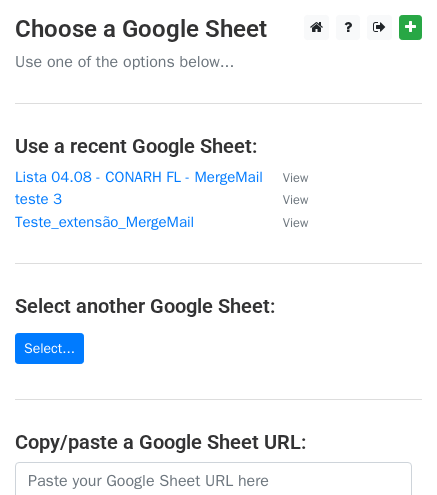 scroll, scrollTop: 0, scrollLeft: 0, axis: both 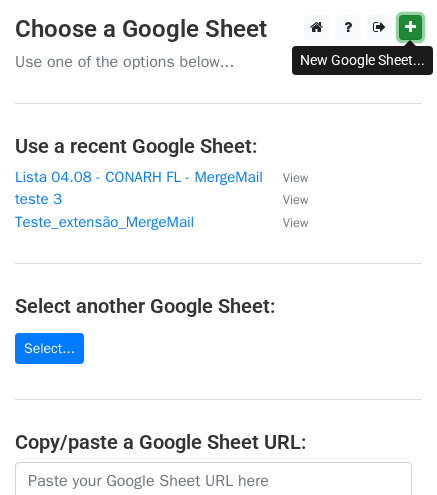 click at bounding box center (410, 27) 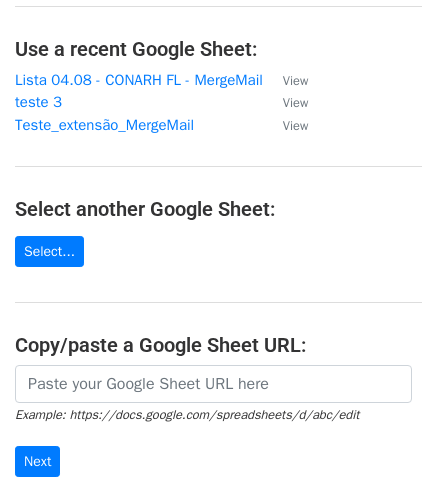 scroll, scrollTop: 100, scrollLeft: 0, axis: vertical 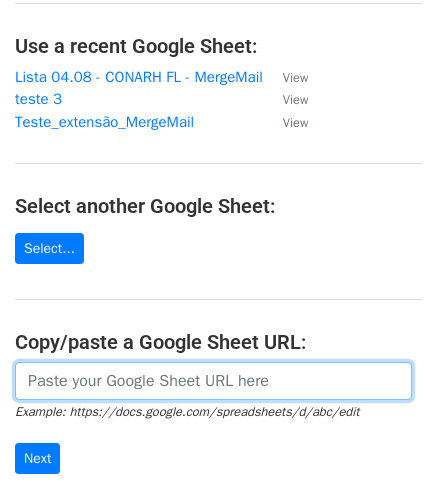 click at bounding box center [213, 381] 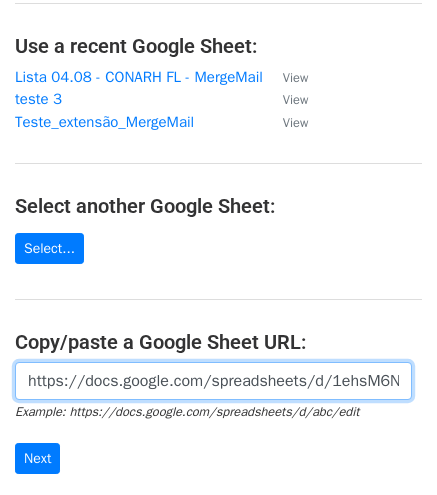 scroll, scrollTop: 0, scrollLeft: 458, axis: horizontal 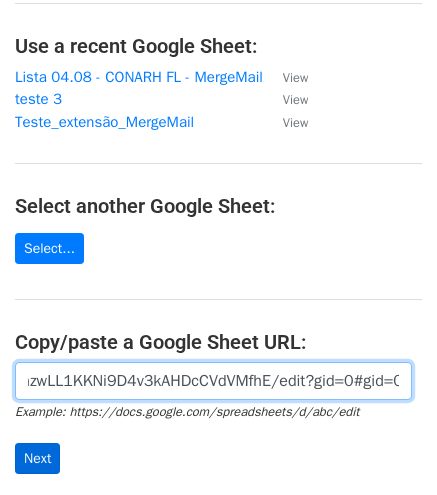 type on "https://docs.google.com/spreadsheets/d/1ehsM6NJfqaAVqqGmzwLL1KKNi9D4v3kAHDcCVdVMfhE/edit?gid=0#gid=0" 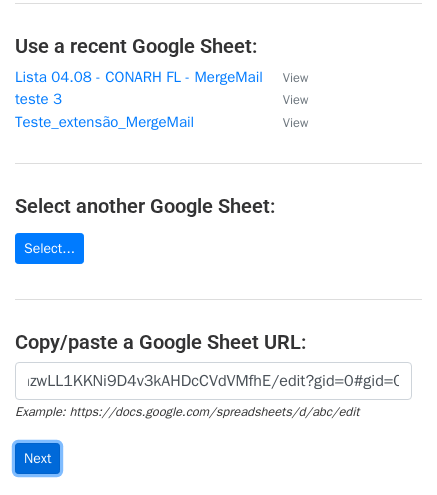 click on "Next" at bounding box center [37, 458] 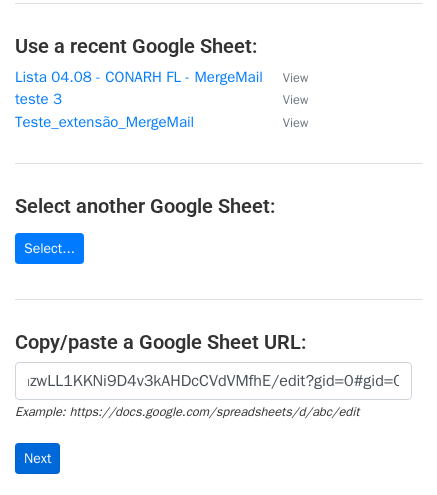 scroll, scrollTop: 0, scrollLeft: 0, axis: both 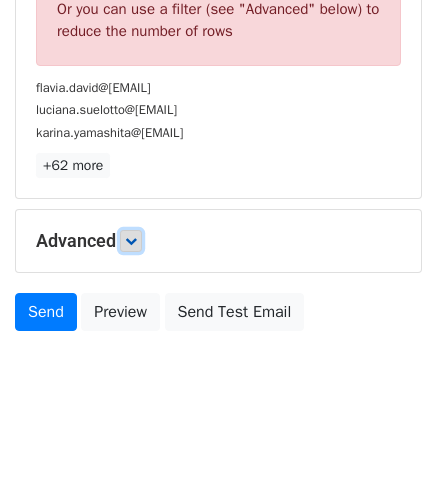 click at bounding box center [131, 241] 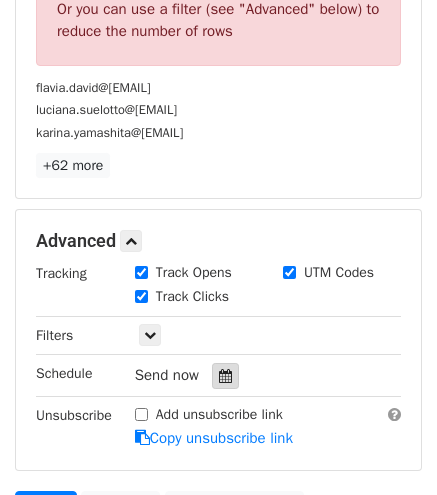 click at bounding box center (225, 376) 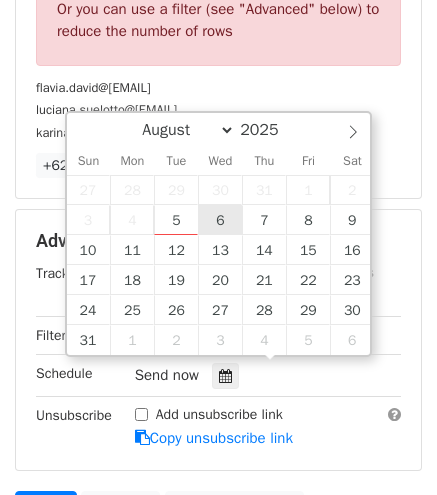 type on "2025-08-06 12:00" 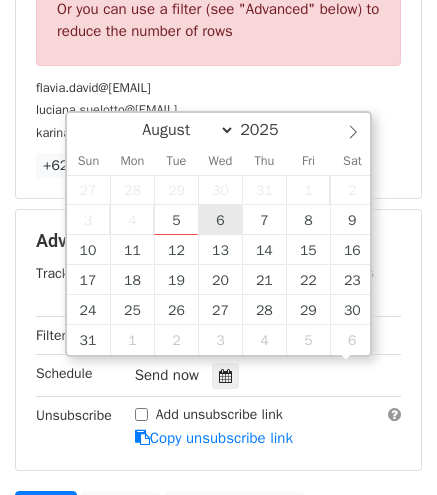 scroll, scrollTop: 0, scrollLeft: 0, axis: both 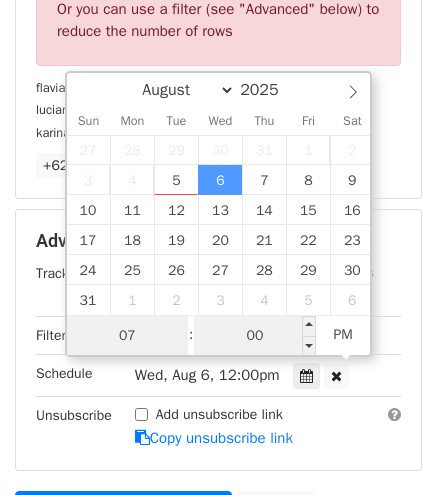 type on "07" 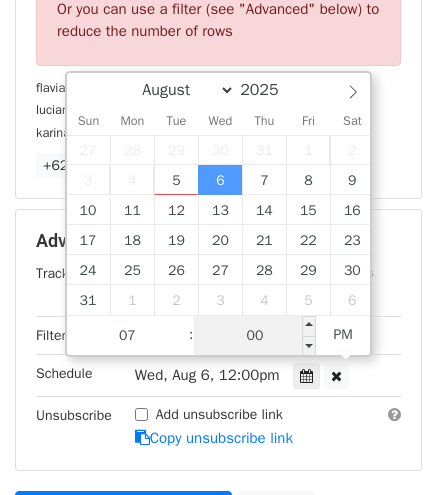 type on "2025-08-06 19:00" 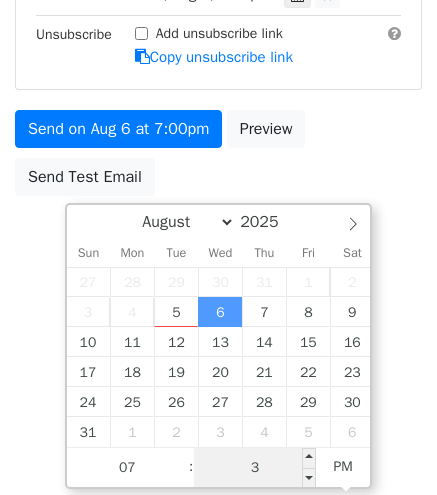 type on "30" 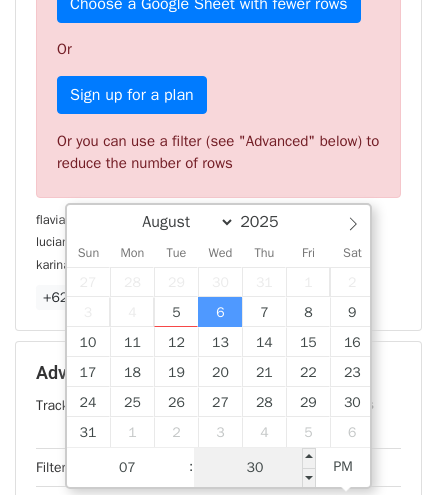 scroll, scrollTop: 788, scrollLeft: 0, axis: vertical 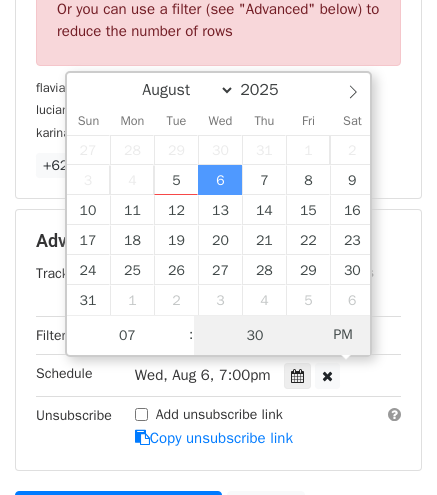 type on "2025-08-06 07:30" 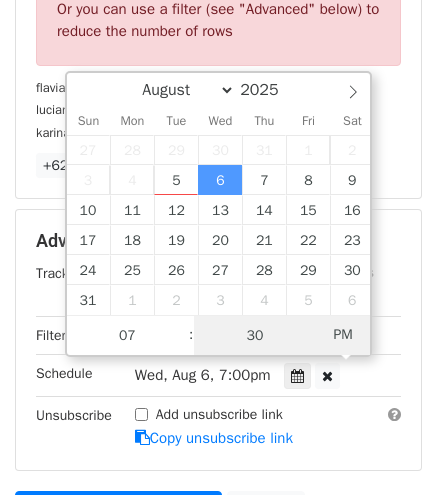 click on "PM" at bounding box center [343, 335] 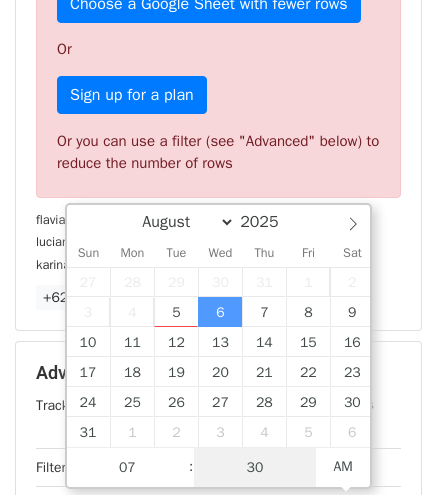 scroll, scrollTop: 788, scrollLeft: 0, axis: vertical 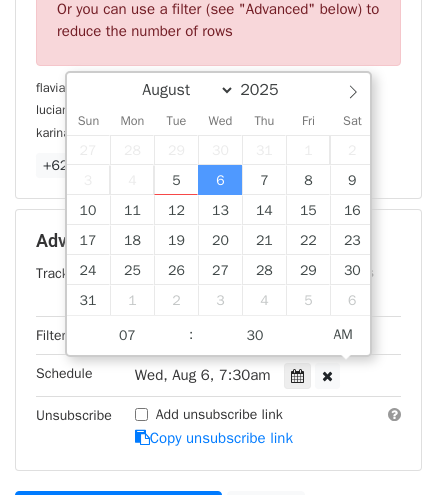 click on "Variables
Copy/paste...
{{NOME}}
{{EMAIL }}
Email column
NOME
EMAIL
Templates
Load...
Webinar Invitation
Order Confirmation
Trial Expiration Warning
Newsletter
Event Invitation
Appointment Confirmation
Customer Feedback
Product Launch
Follow-up Email
Welcome Email
Save
65 Recipients
Sorry, you don't have enough daily email credits to send these emails.
Your current plan supports a daily maximum of  200 emails .
You've already sent  197 emails  in the last 24 hours.
To send these emails, you can either:
Choose a Google Sheet with fewer rows
Or
Sign up for a plan
Or you can use a filter (see "Advanced" below) to reduce the number of rows
flavia.david@portoseguro.com.br
luciana.suelotto@portoseguro.com.br
karina.yamashita@gerdau.com.br
+62 more
65 Recipients
×
flavia.david@portoseguro.com.br" at bounding box center (218, -7) 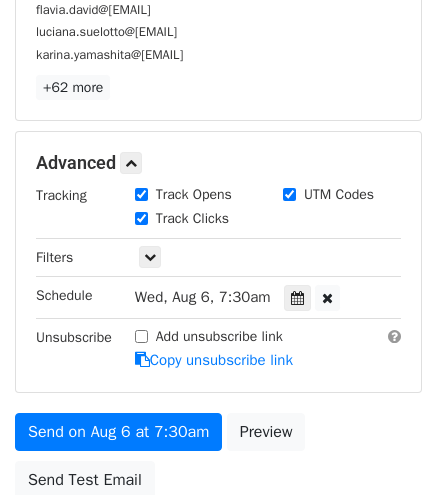scroll, scrollTop: 988, scrollLeft: 0, axis: vertical 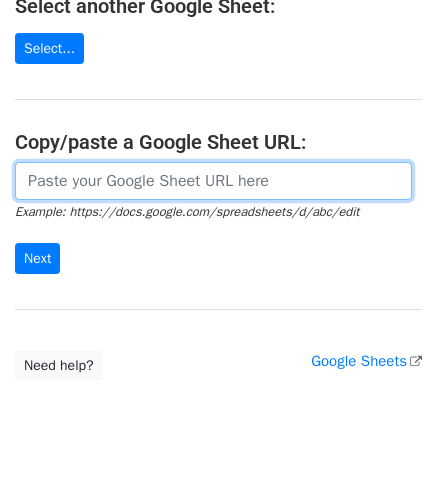 click at bounding box center [213, 181] 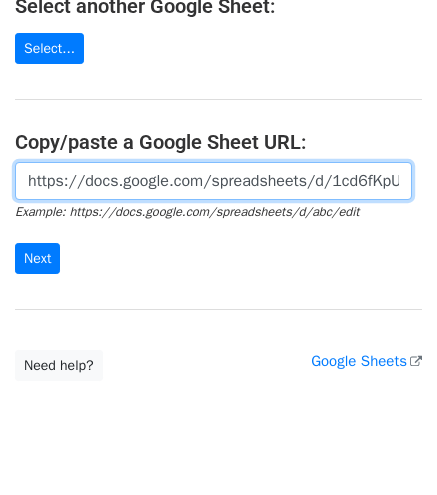 scroll, scrollTop: 0, scrollLeft: 445, axis: horizontal 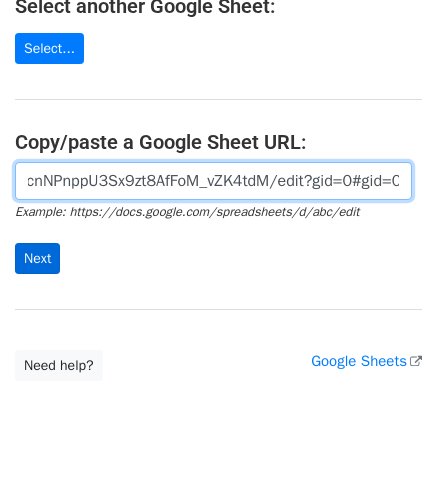 type on "https://docs.google.com/spreadsheets/d/1cd6fKpUHV-od406cnNPnppU3Sx9zt8AfFoM_vZK4tdM/edit?gid=0#gid=0" 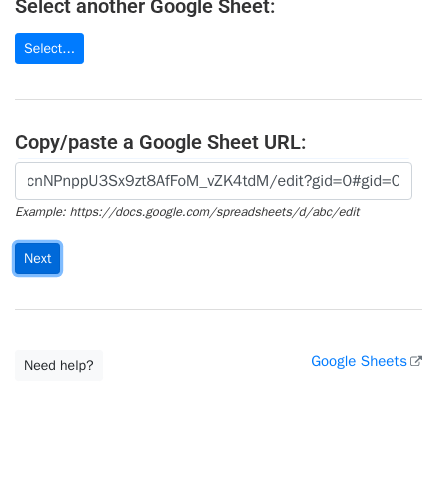 click on "Next" at bounding box center [37, 258] 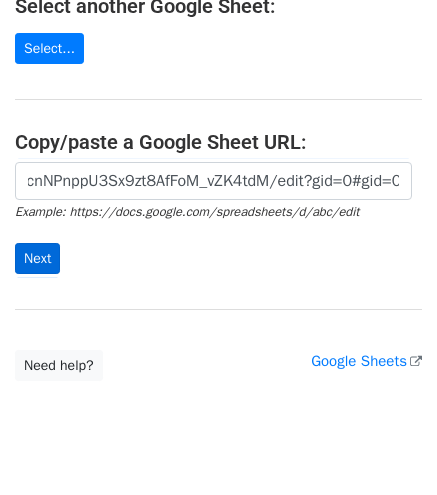 scroll, scrollTop: 0, scrollLeft: 0, axis: both 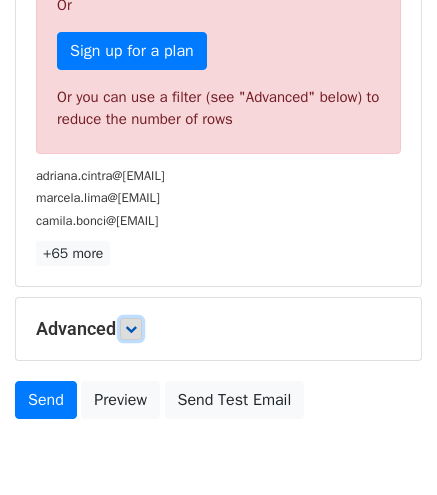 click at bounding box center [131, 329] 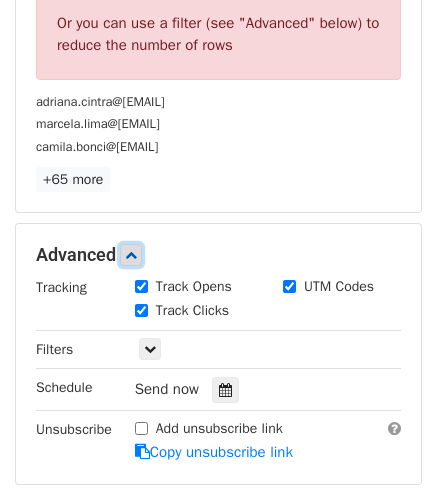 scroll, scrollTop: 900, scrollLeft: 0, axis: vertical 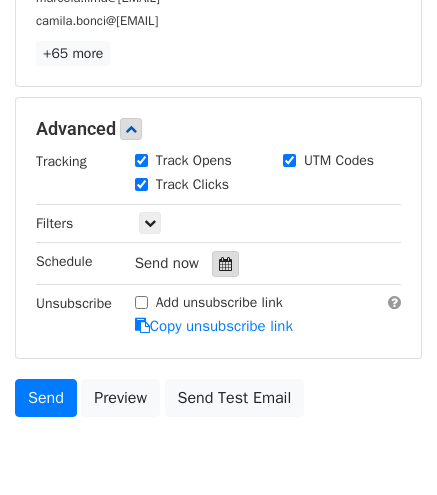 click at bounding box center (225, 264) 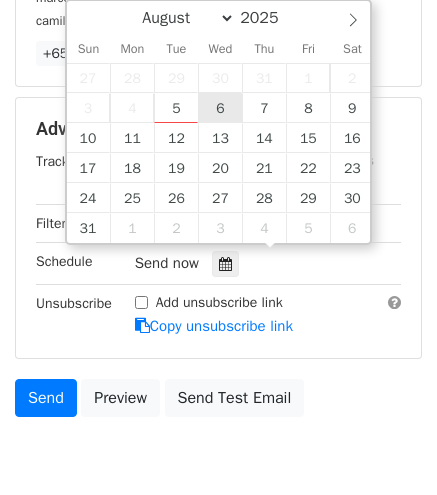type on "2025-08-06 12:00" 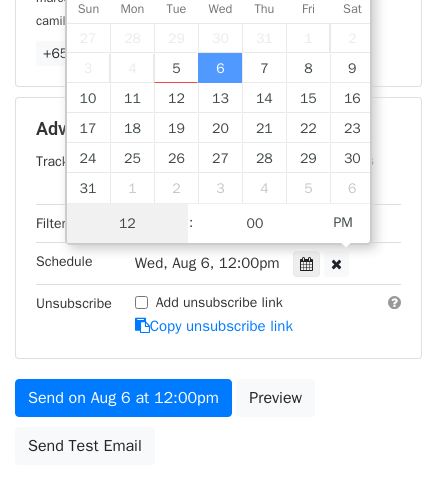 scroll, scrollTop: 0, scrollLeft: 0, axis: both 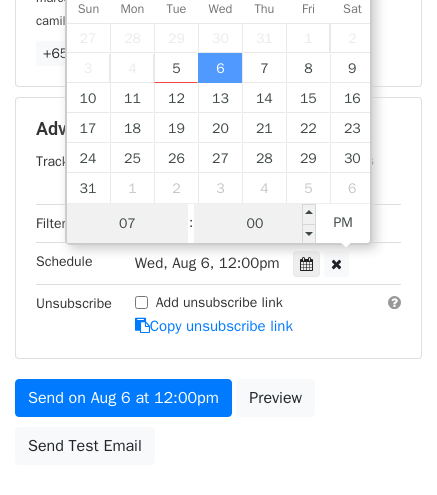 type on "07" 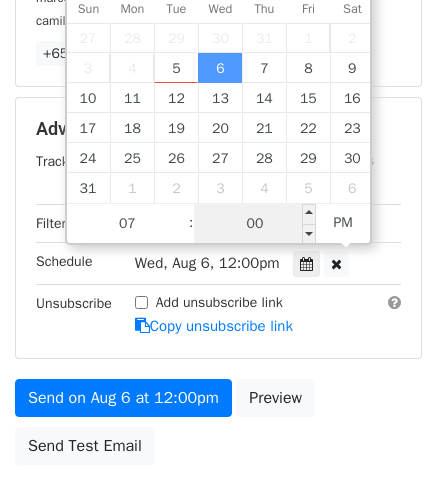 type on "2025-08-06 19:00" 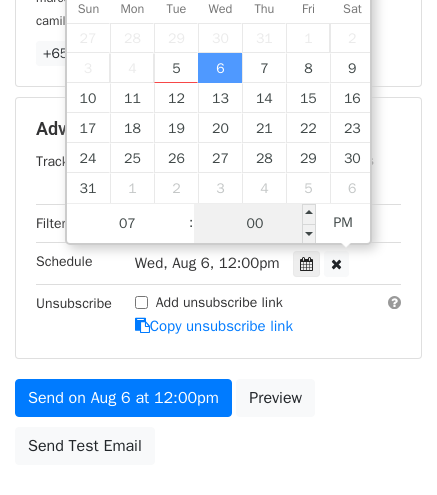 click on "00" at bounding box center (255, 224) 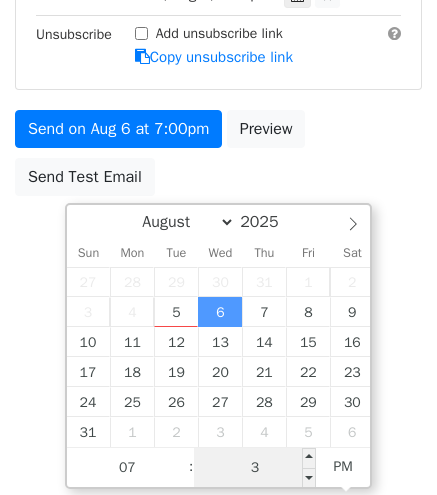 type on "30" 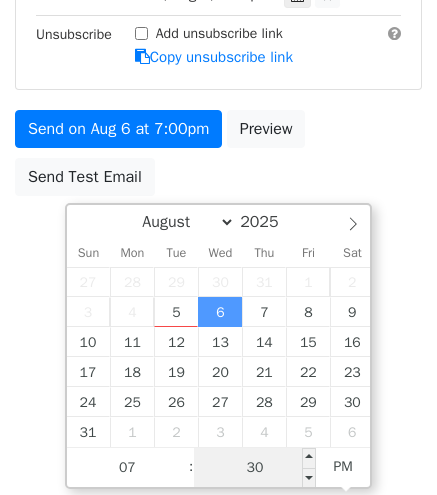 scroll, scrollTop: 900, scrollLeft: 0, axis: vertical 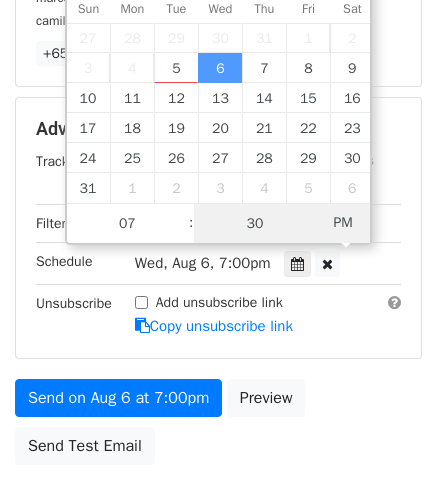 type on "2025-08-06 07:30" 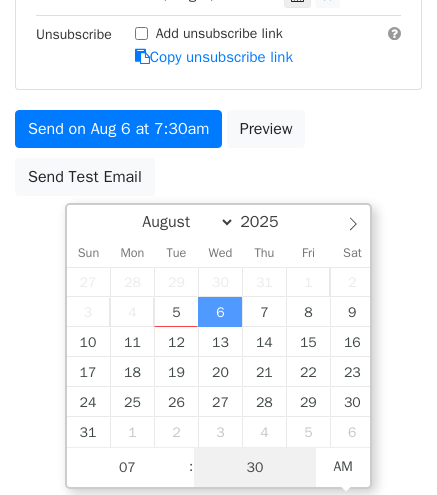 scroll, scrollTop: 900, scrollLeft: 0, axis: vertical 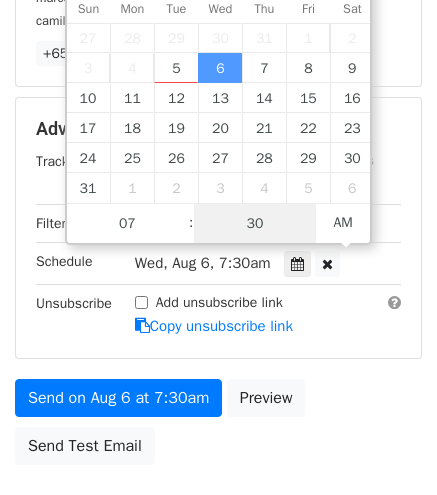 type on "30" 